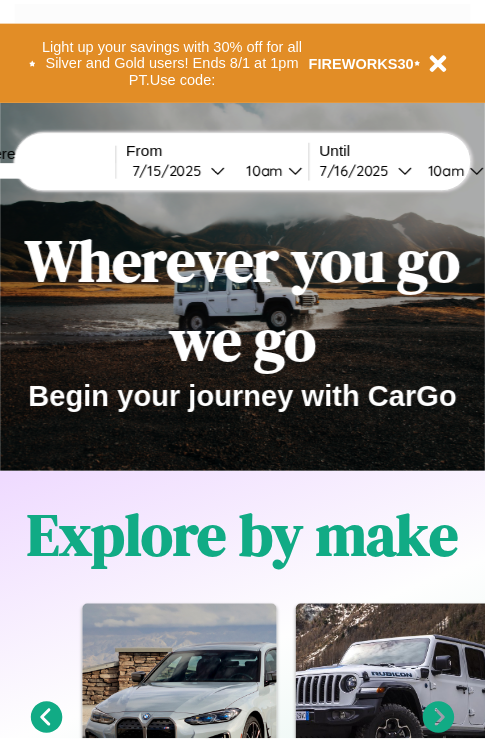 scroll, scrollTop: 0, scrollLeft: 0, axis: both 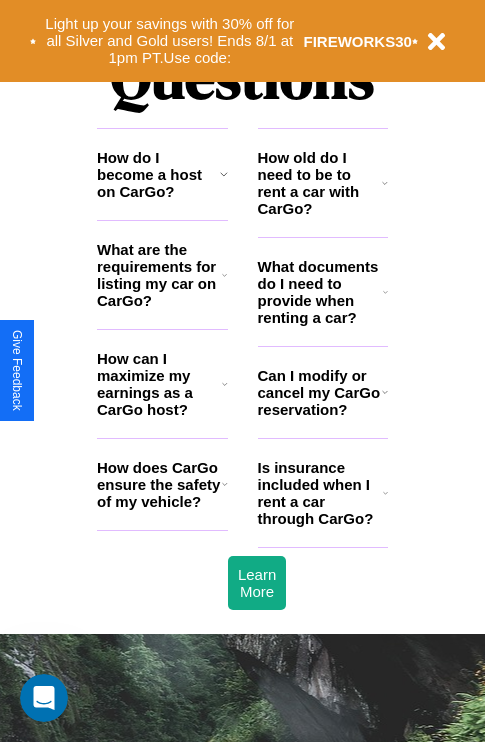 click on "How does CarGo ensure the safety of my vehicle?" at bounding box center (159, 484) 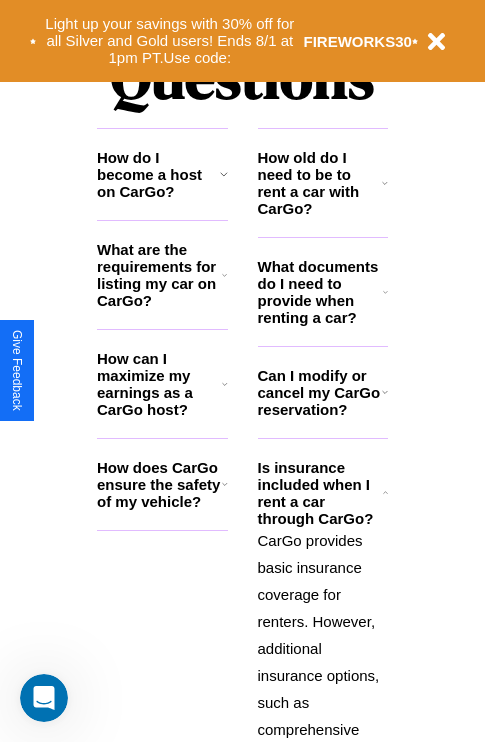 click on "What documents do I need to provide when renting a car?" at bounding box center (321, 292) 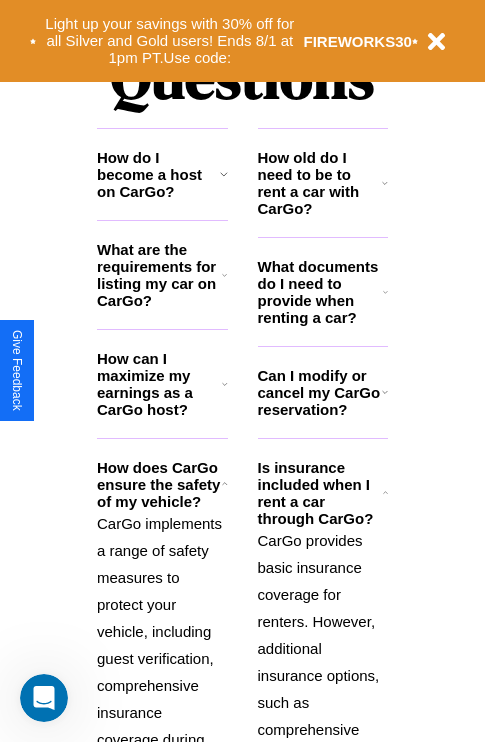 click on "How old do I need to be to rent a car with CarGo?" at bounding box center [320, 183] 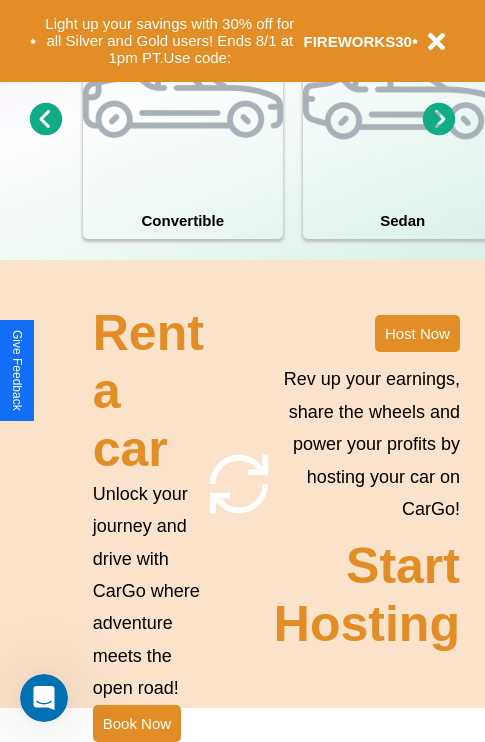 scroll, scrollTop: 1558, scrollLeft: 0, axis: vertical 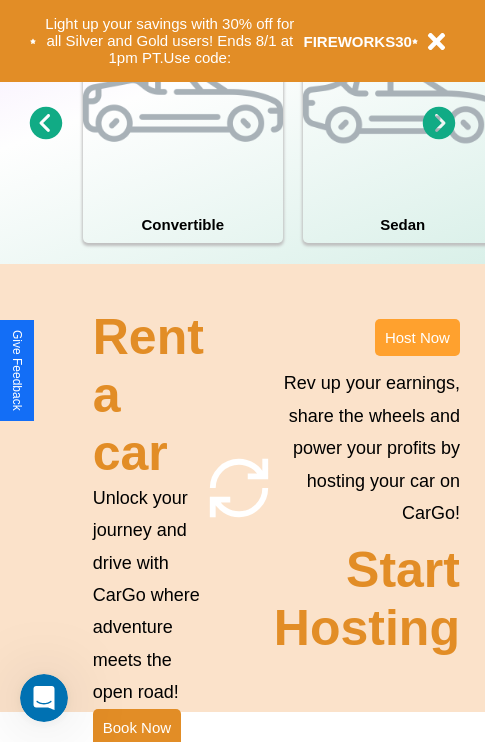 click on "Host Now" at bounding box center (417, 337) 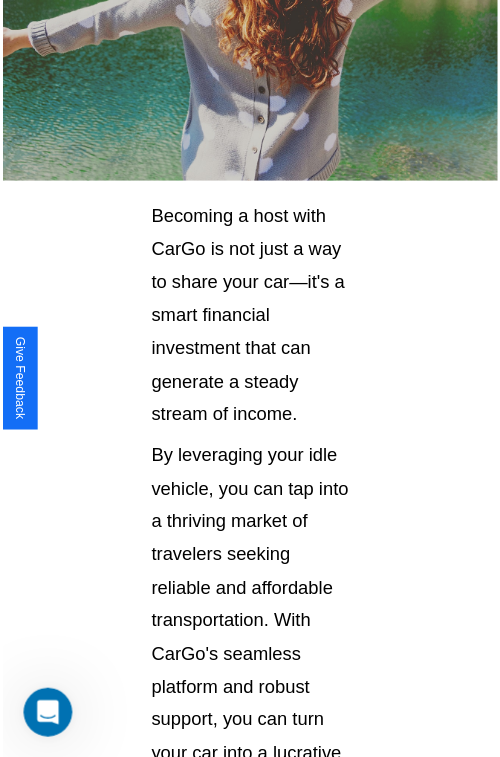 scroll, scrollTop: 1417, scrollLeft: 0, axis: vertical 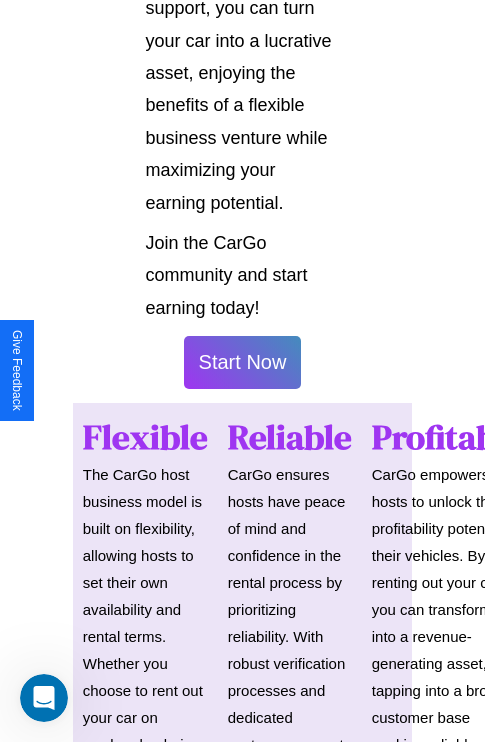 click on "Start Now" at bounding box center (243, 362) 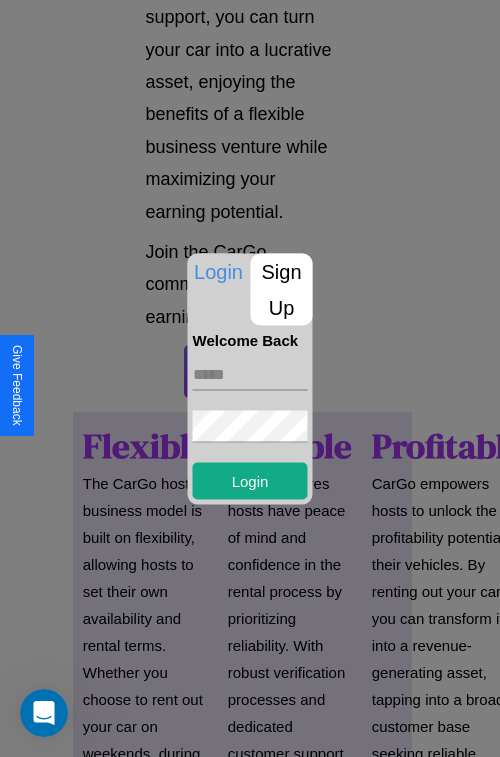 click at bounding box center [250, 374] 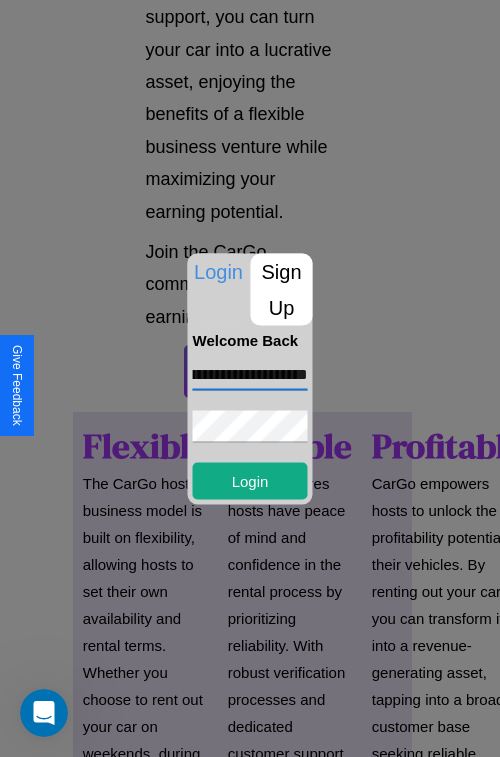scroll, scrollTop: 0, scrollLeft: 70, axis: horizontal 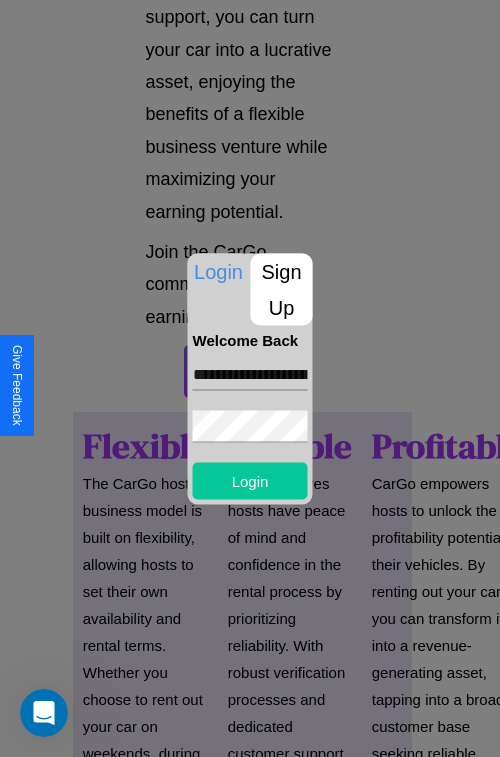 click on "Login" at bounding box center [250, 480] 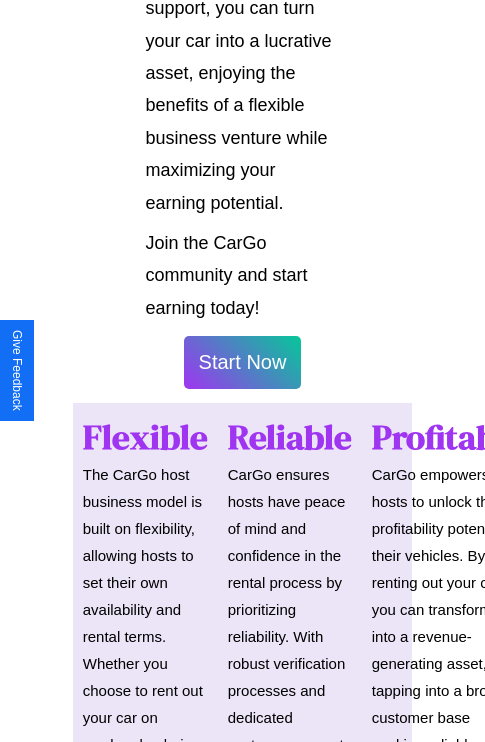 scroll, scrollTop: 1419, scrollLeft: 0, axis: vertical 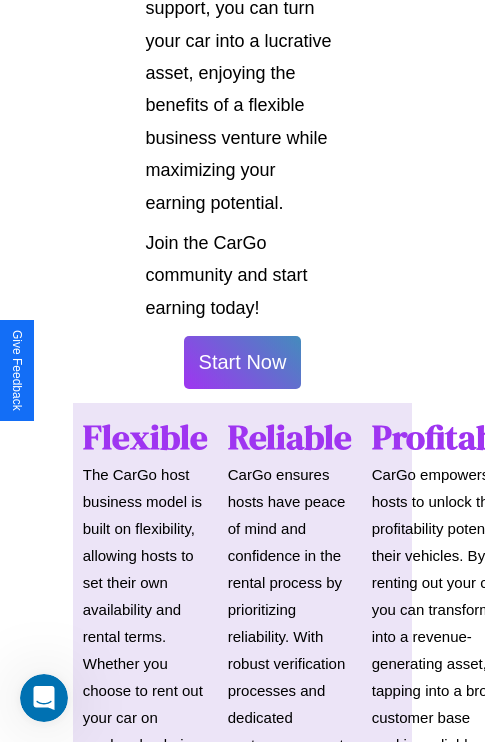click on "Start Now" at bounding box center (243, 362) 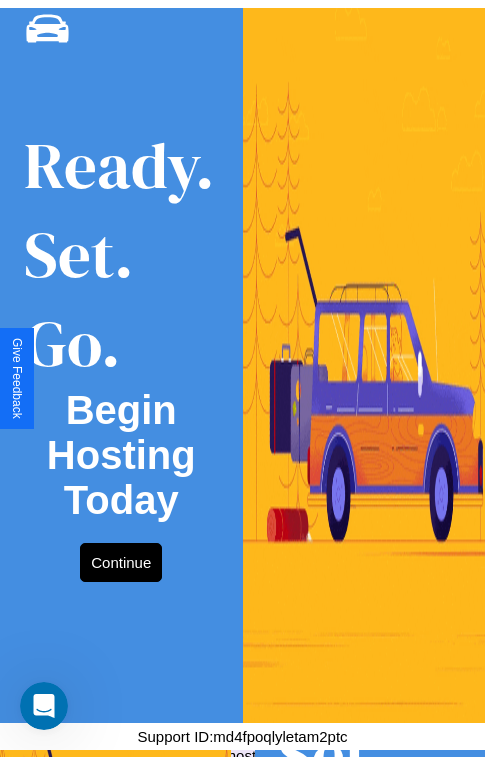 scroll, scrollTop: 0, scrollLeft: 0, axis: both 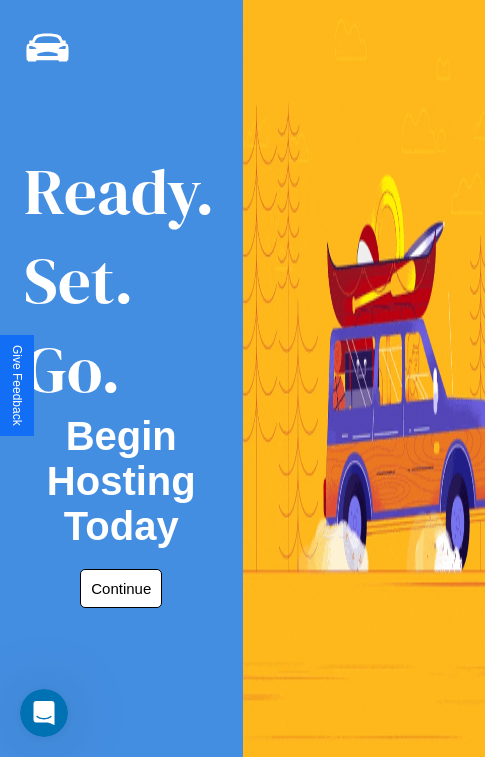 click on "Continue" at bounding box center (121, 588) 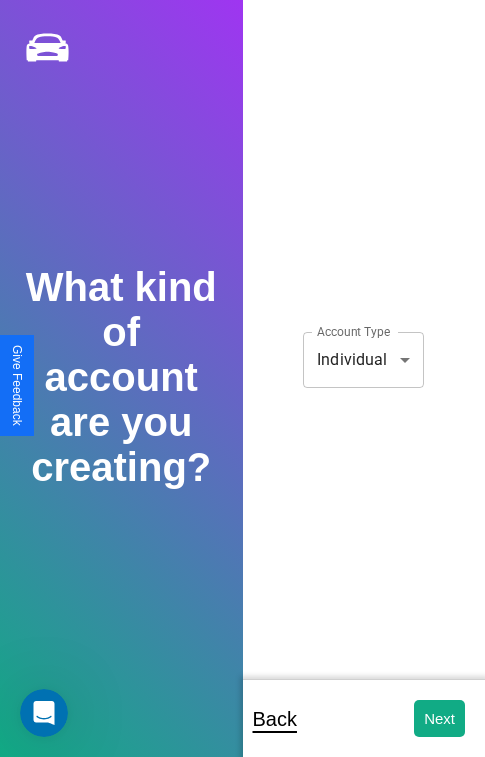 click on "**********" at bounding box center (242, 392) 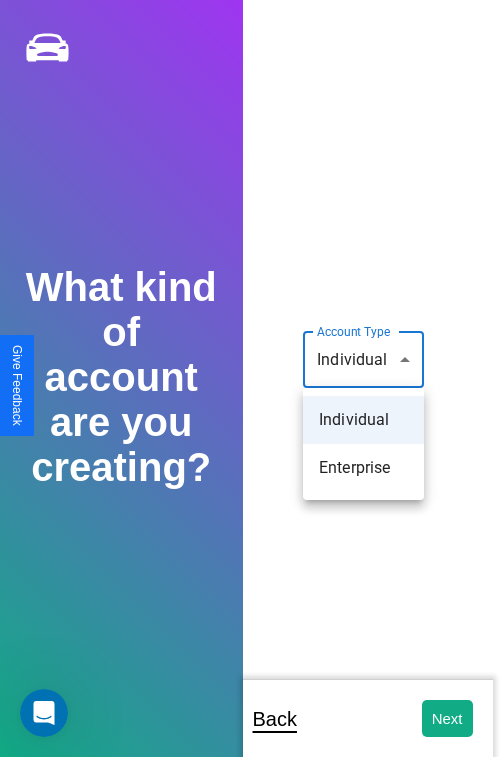 click on "Individual" at bounding box center (363, 420) 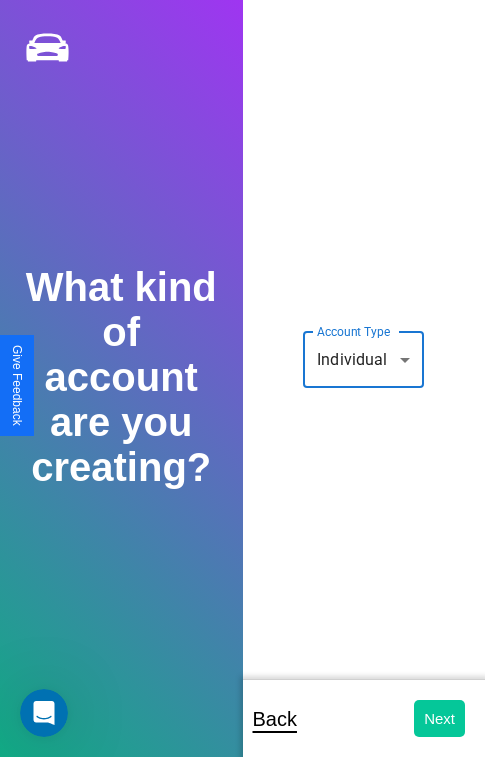 click on "Next" at bounding box center (439, 718) 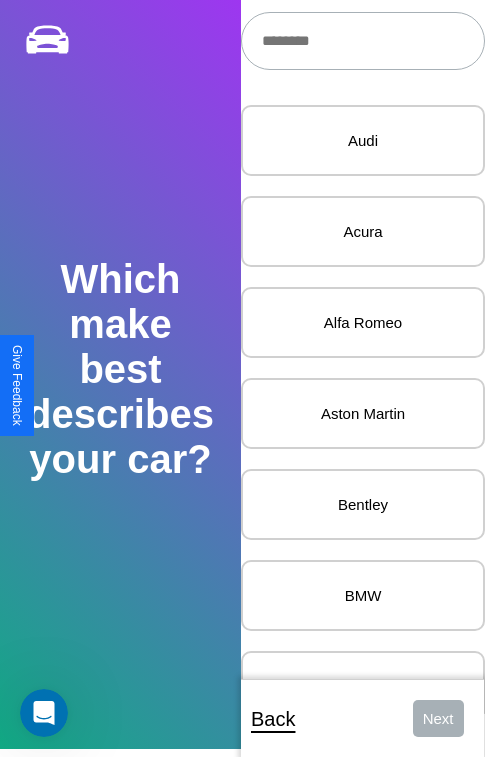 scroll, scrollTop: 24, scrollLeft: 0, axis: vertical 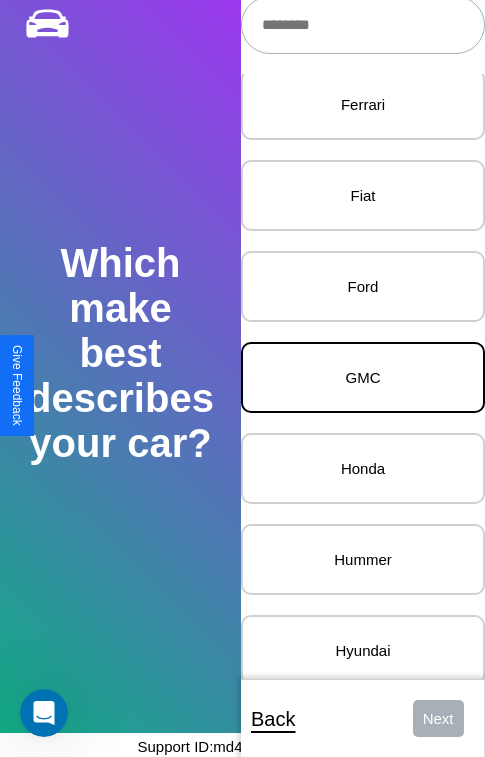 click on "GMC" at bounding box center (363, 377) 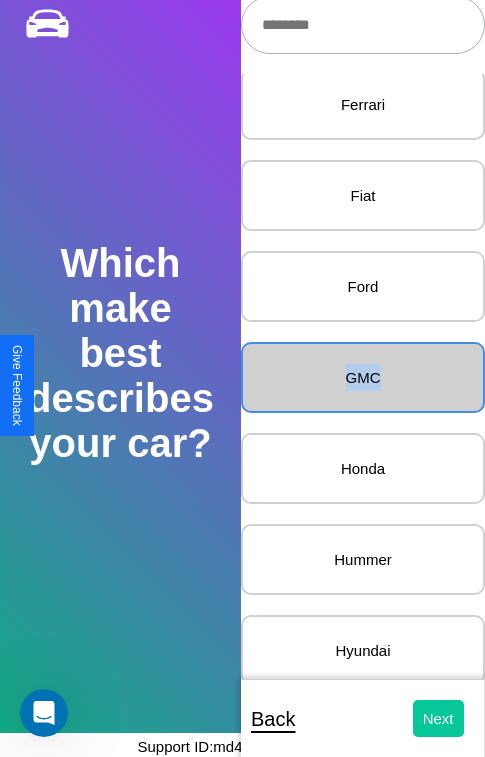 click on "Next" at bounding box center [438, 718] 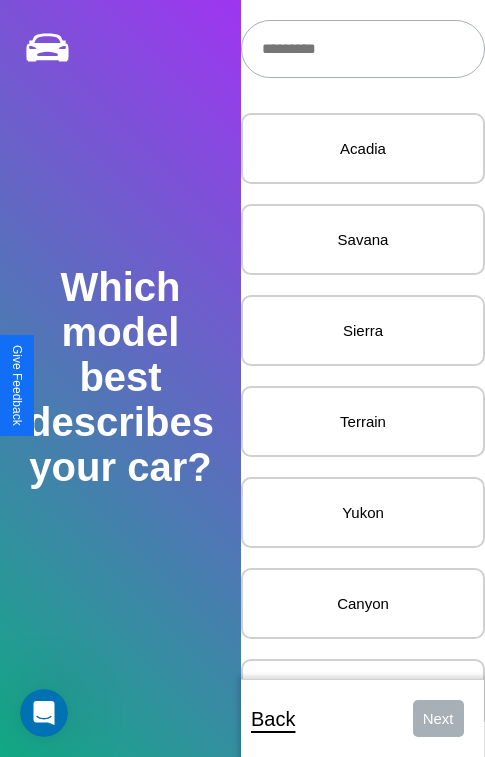 scroll, scrollTop: 27, scrollLeft: 0, axis: vertical 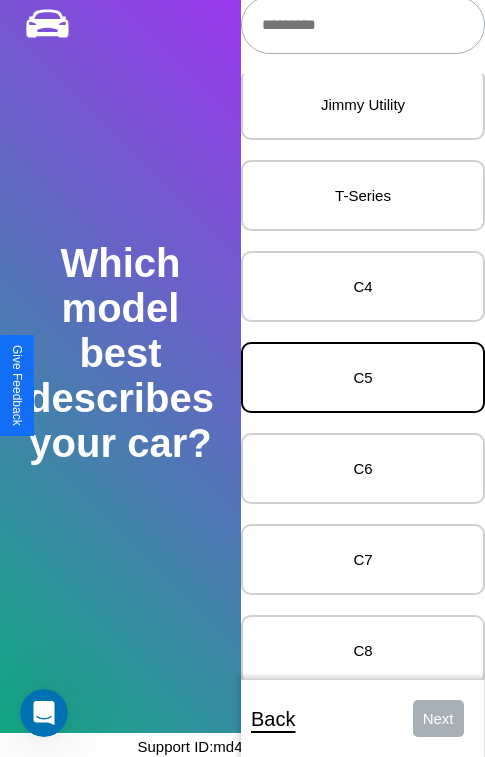 click on "C5" at bounding box center (363, 377) 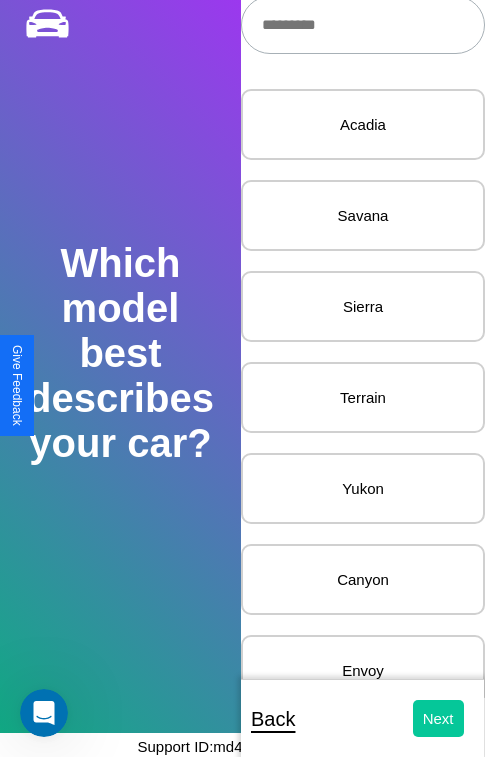 click on "Next" at bounding box center [438, 718] 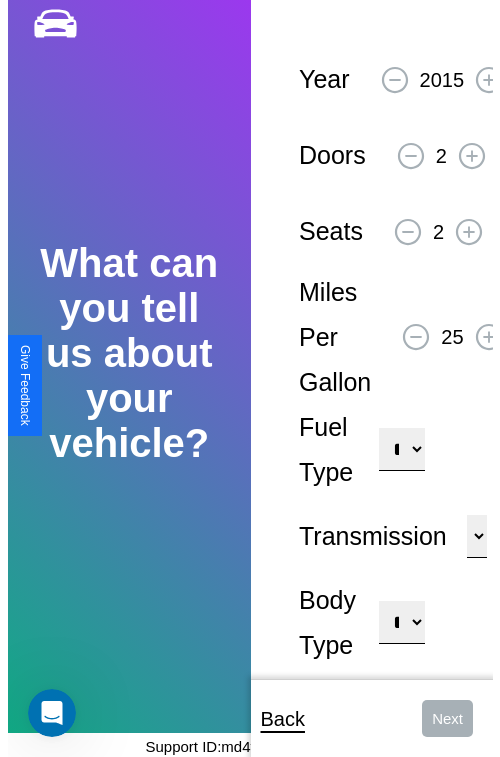 scroll, scrollTop: 0, scrollLeft: 0, axis: both 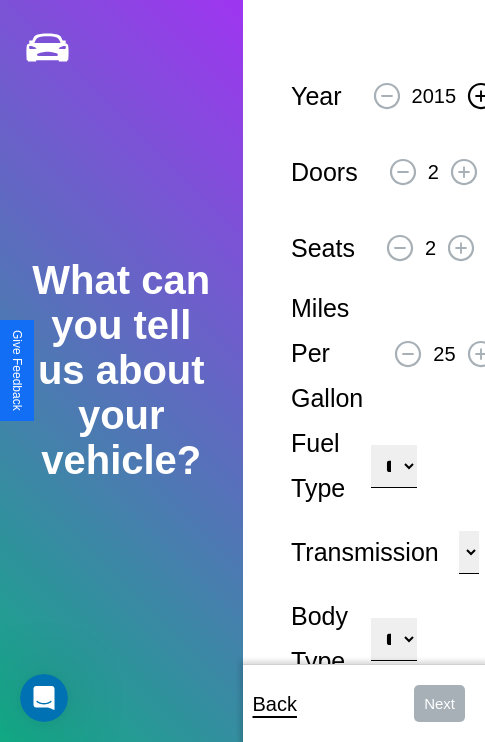click 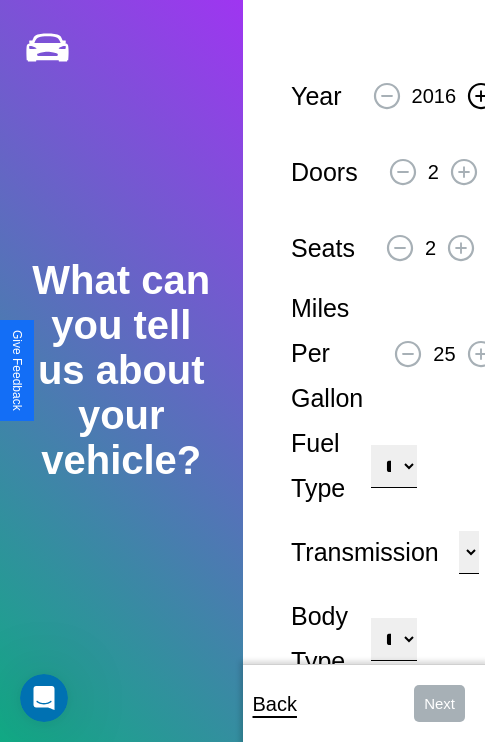 click 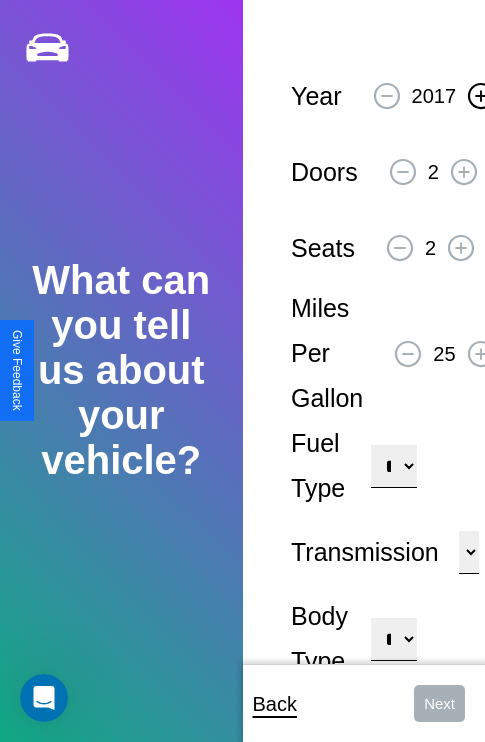 click 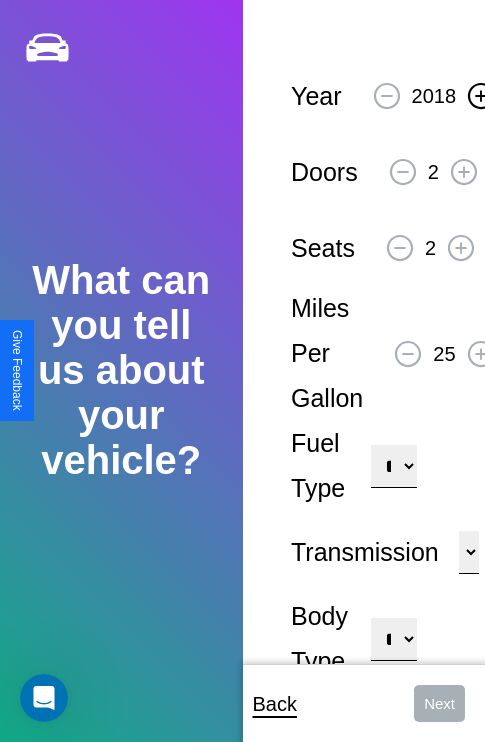 click 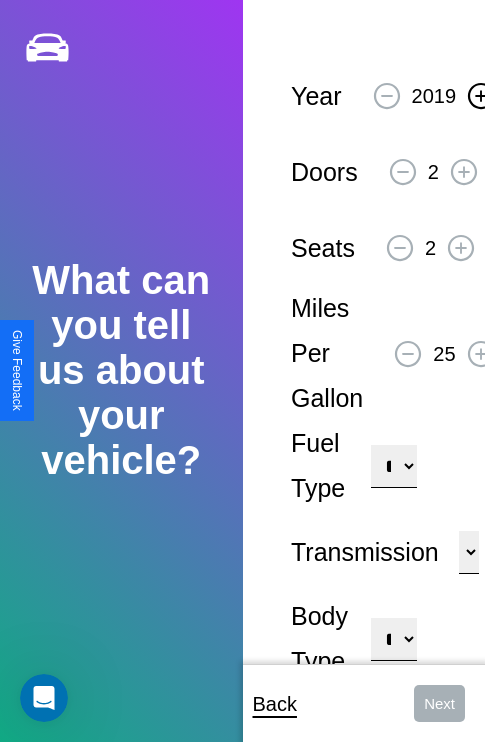 click 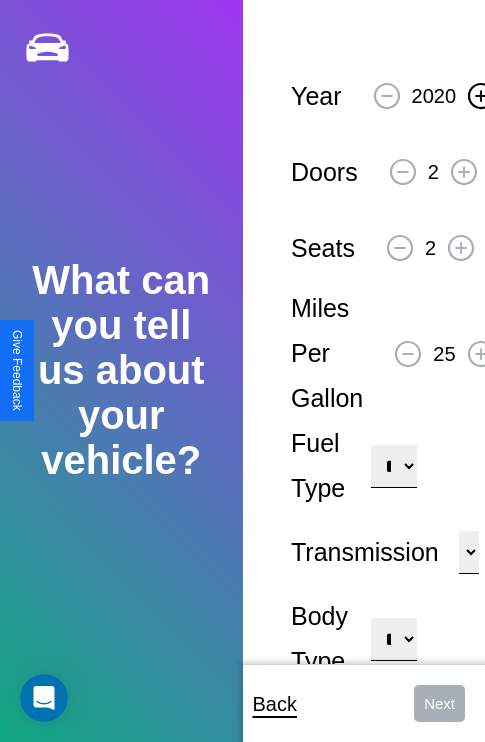 click 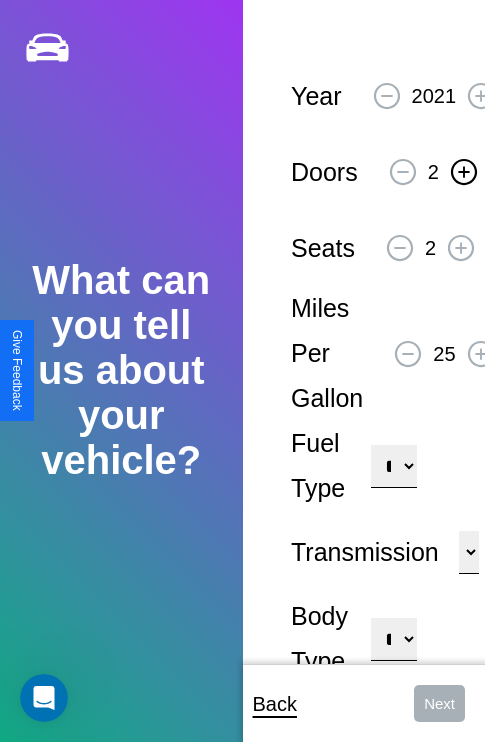 click 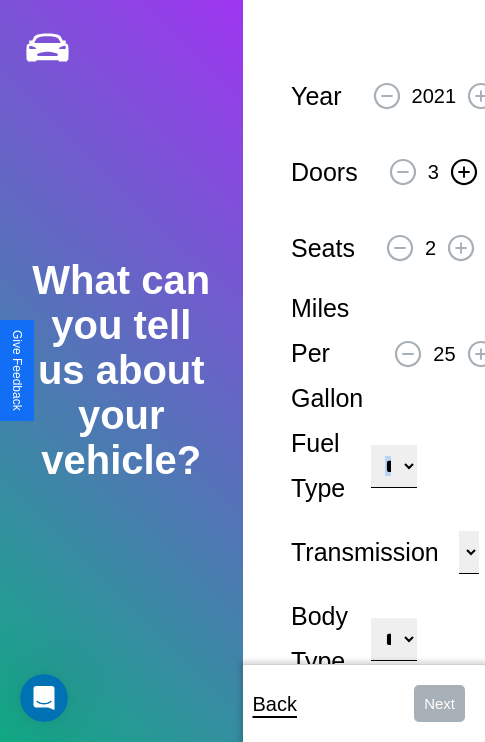 click 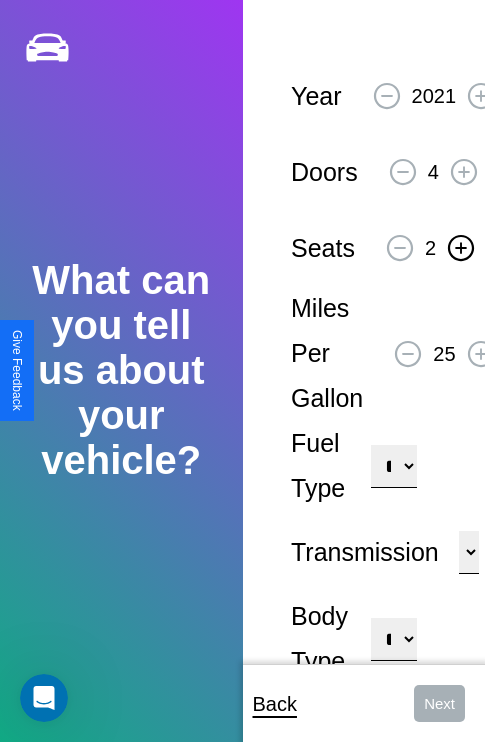 click 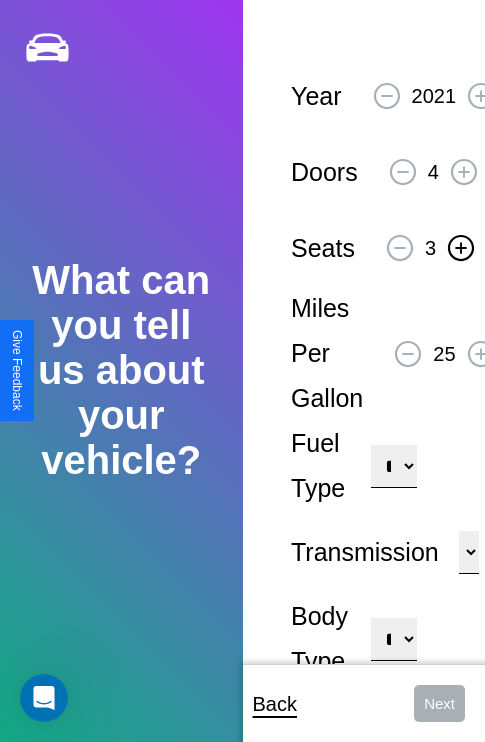 click 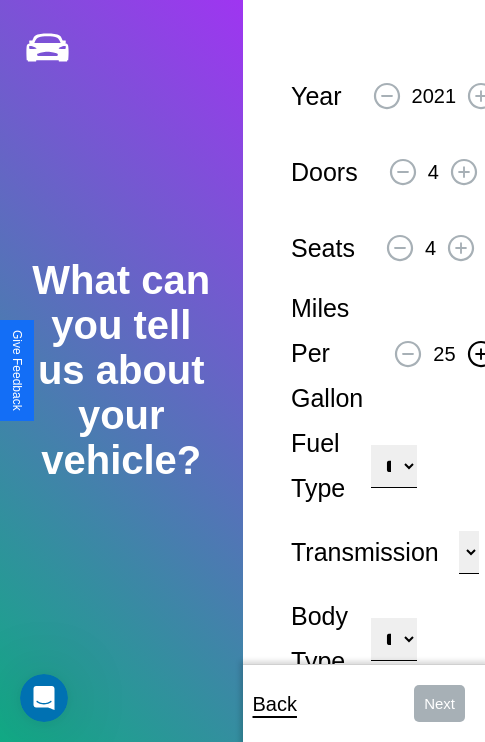 click 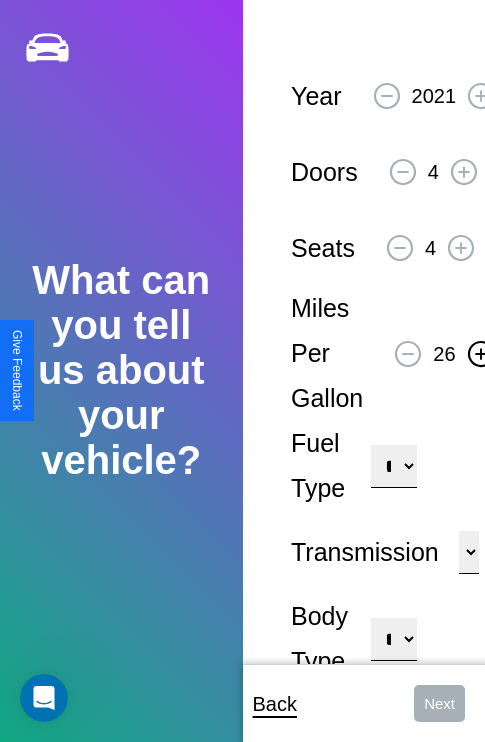 click on "**********" at bounding box center [393, 466] 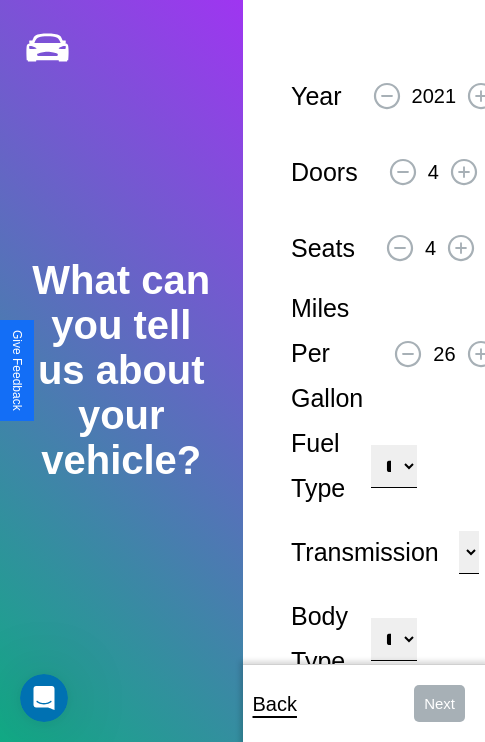 select on "***" 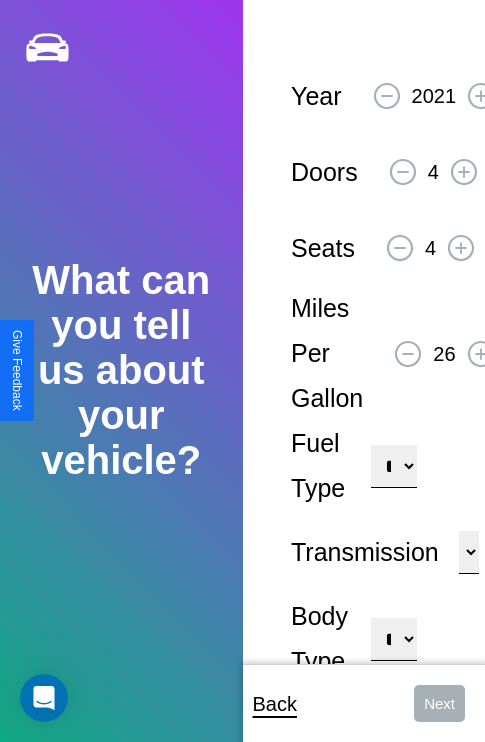 click on "****** ********* ******" at bounding box center [469, 552] 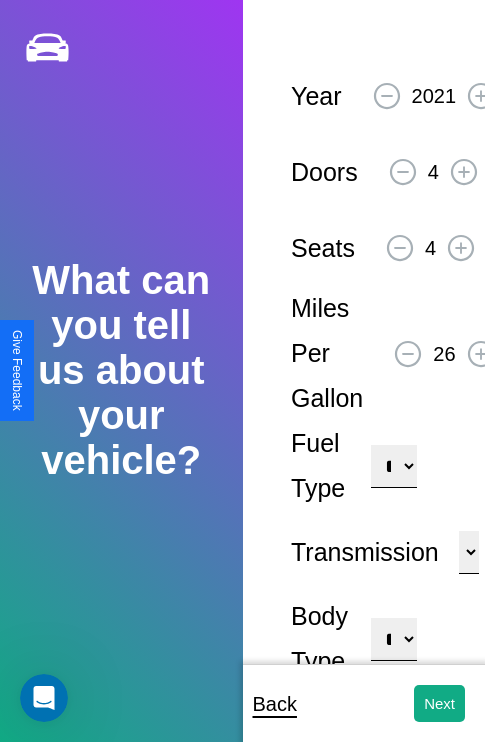 click on "**********" at bounding box center [393, 639] 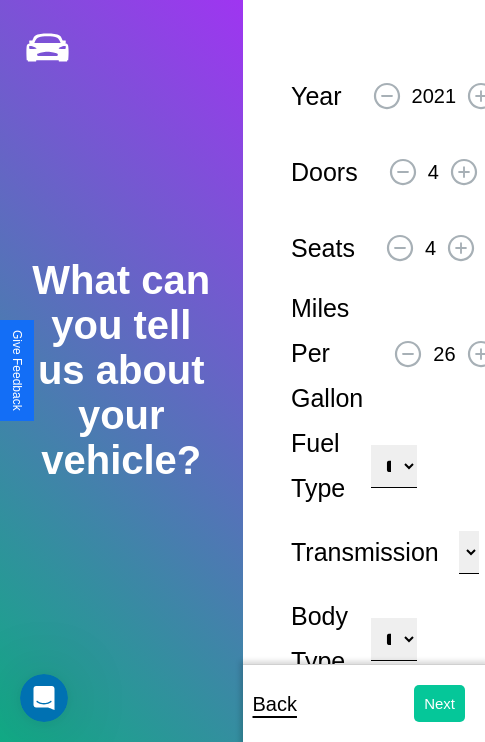 click on "Next" at bounding box center [439, 703] 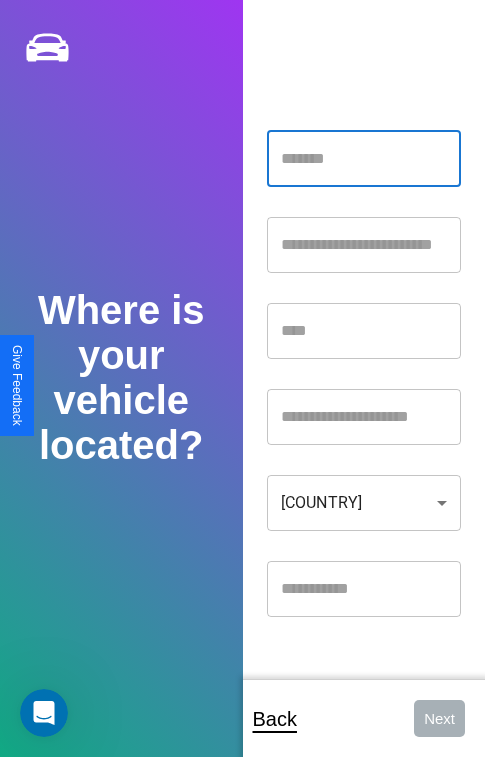 click at bounding box center [364, 159] 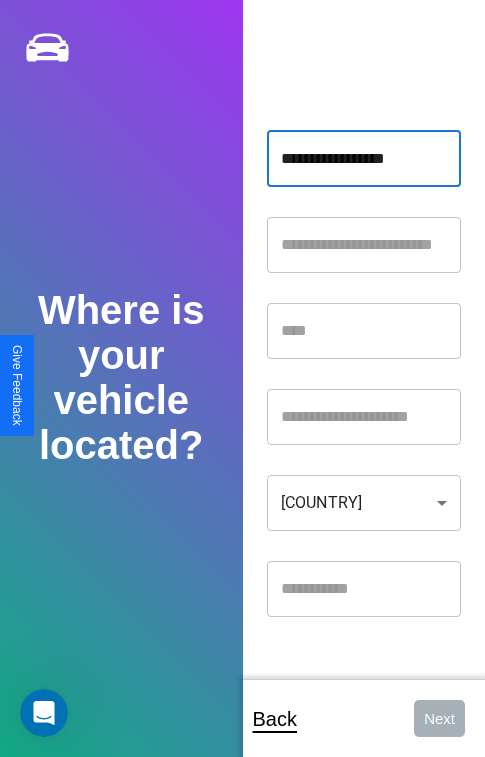 type on "**********" 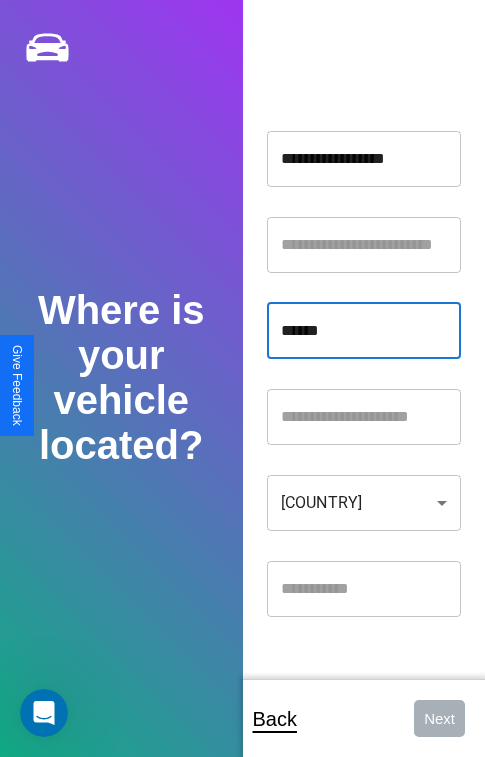 type on "******" 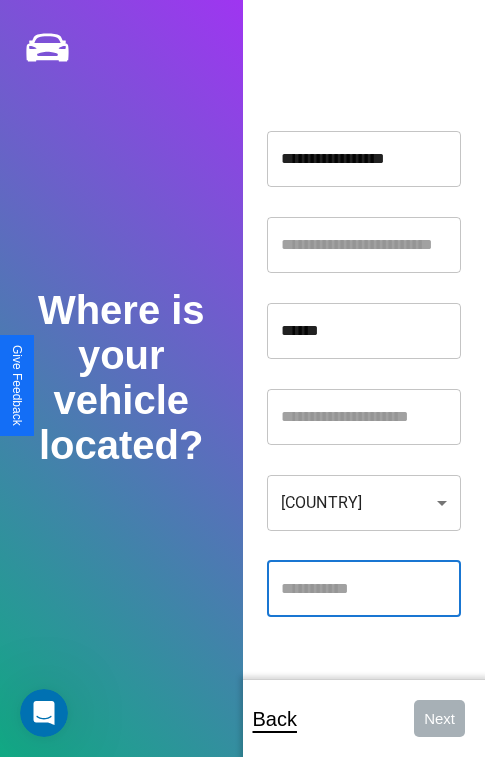 click at bounding box center [364, 589] 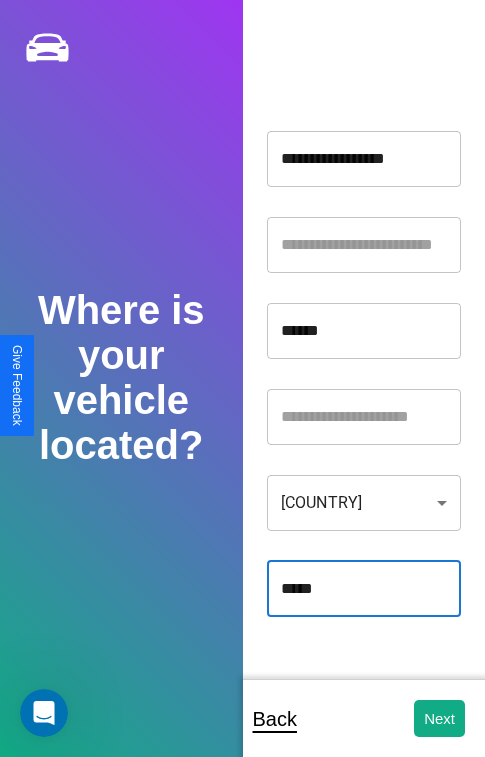 type on "*****" 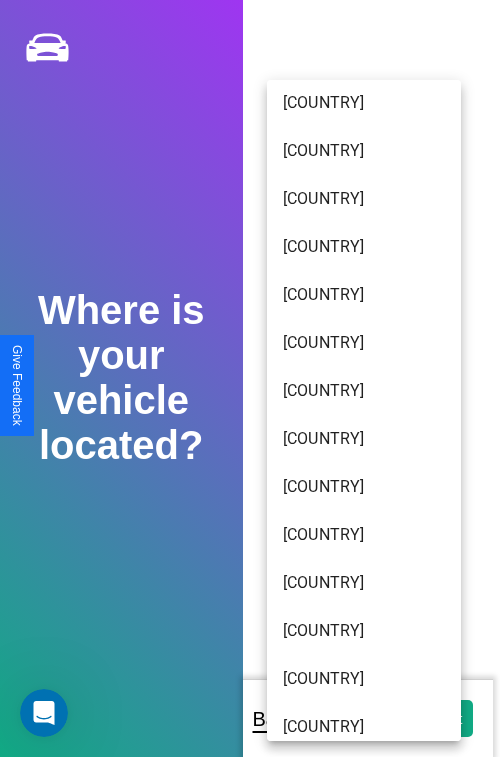 click on "[COUNTRY]" at bounding box center [364, 103] 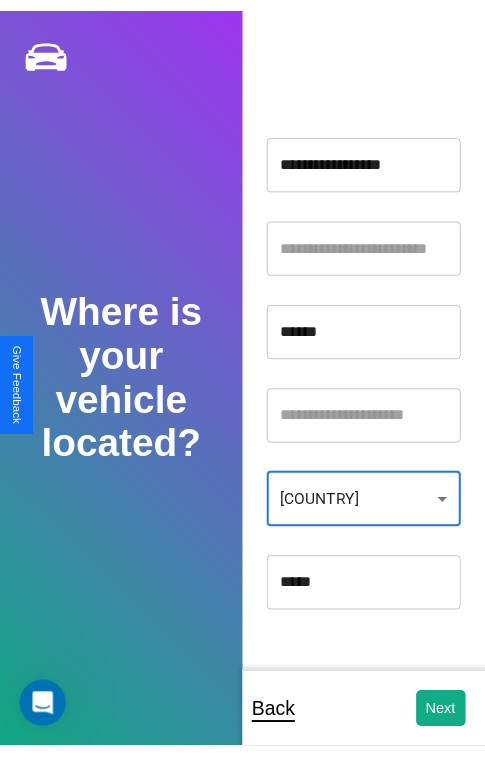 scroll, scrollTop: 344, scrollLeft: 0, axis: vertical 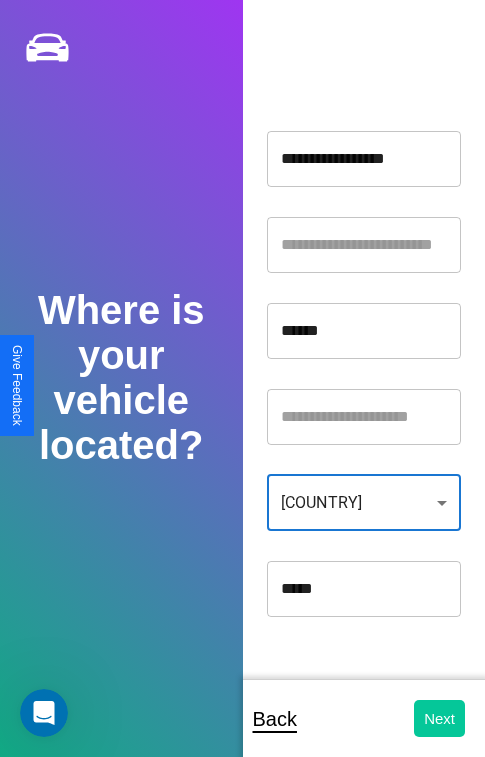 click on "Next" at bounding box center (439, 718) 